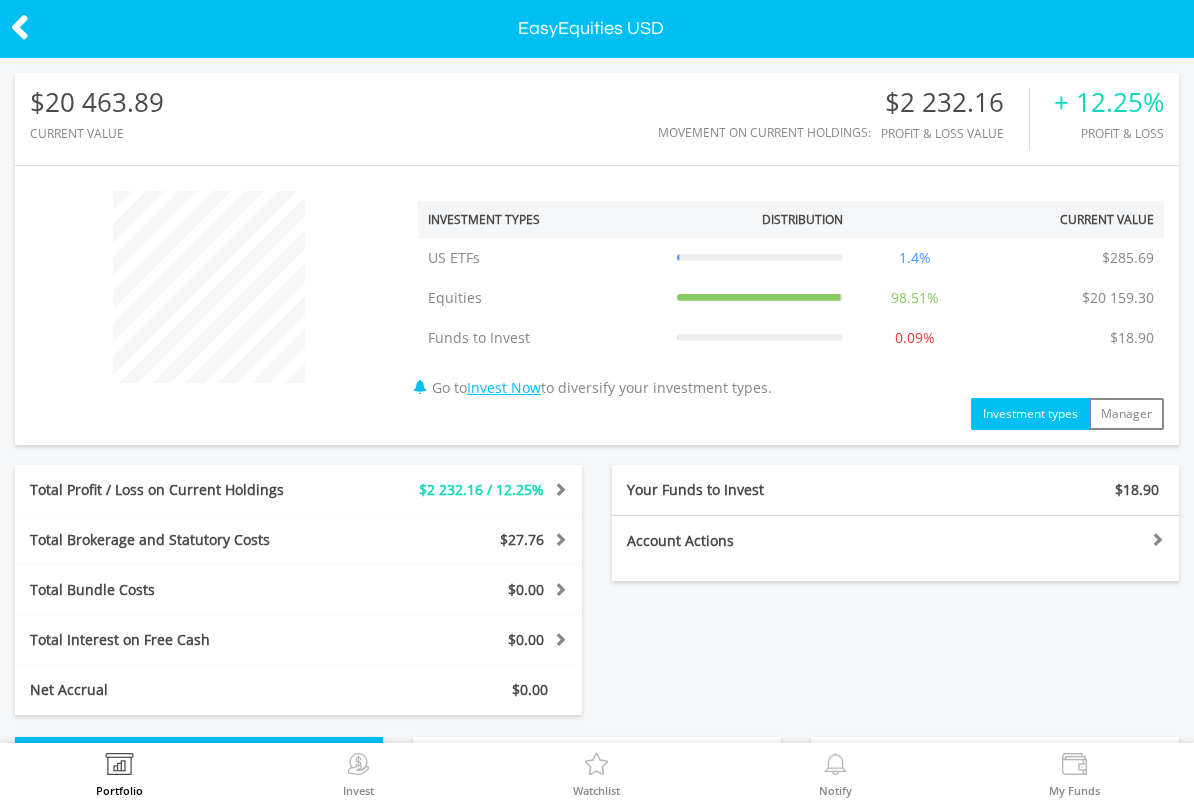 scroll, scrollTop: 0, scrollLeft: 0, axis: both 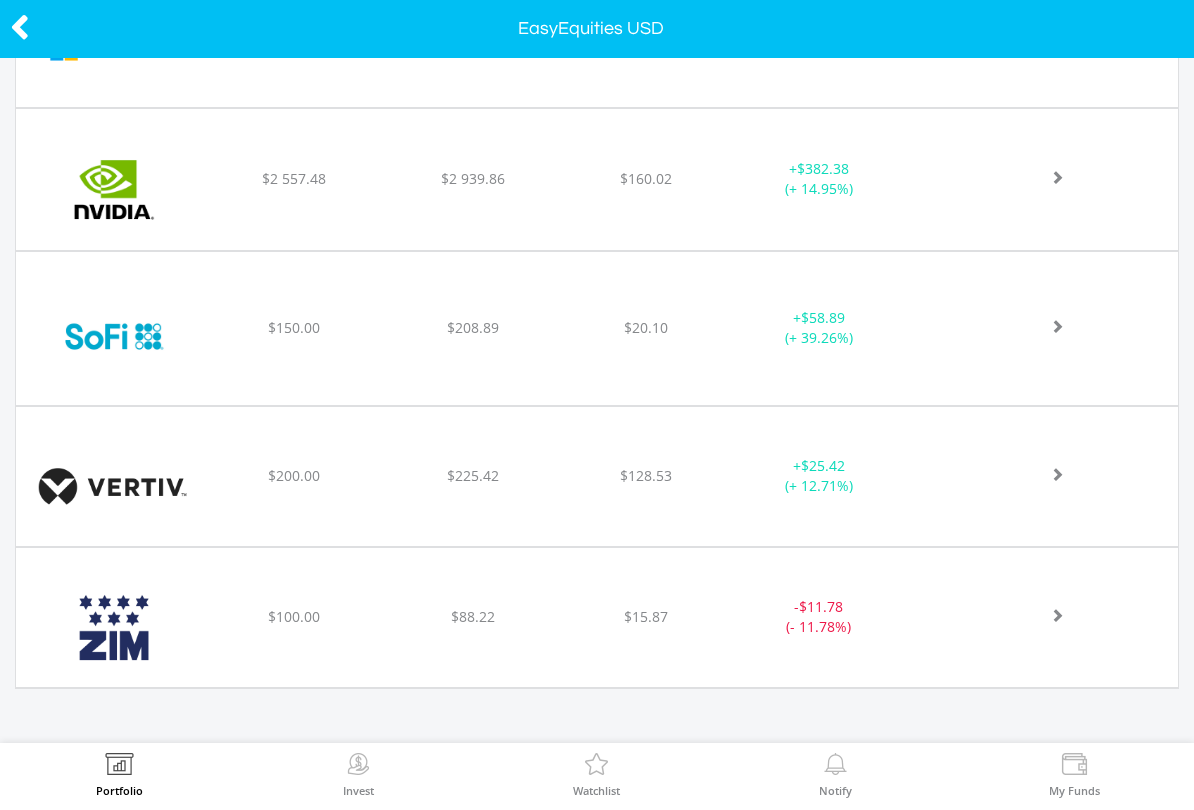 click at bounding box center [119, 767] 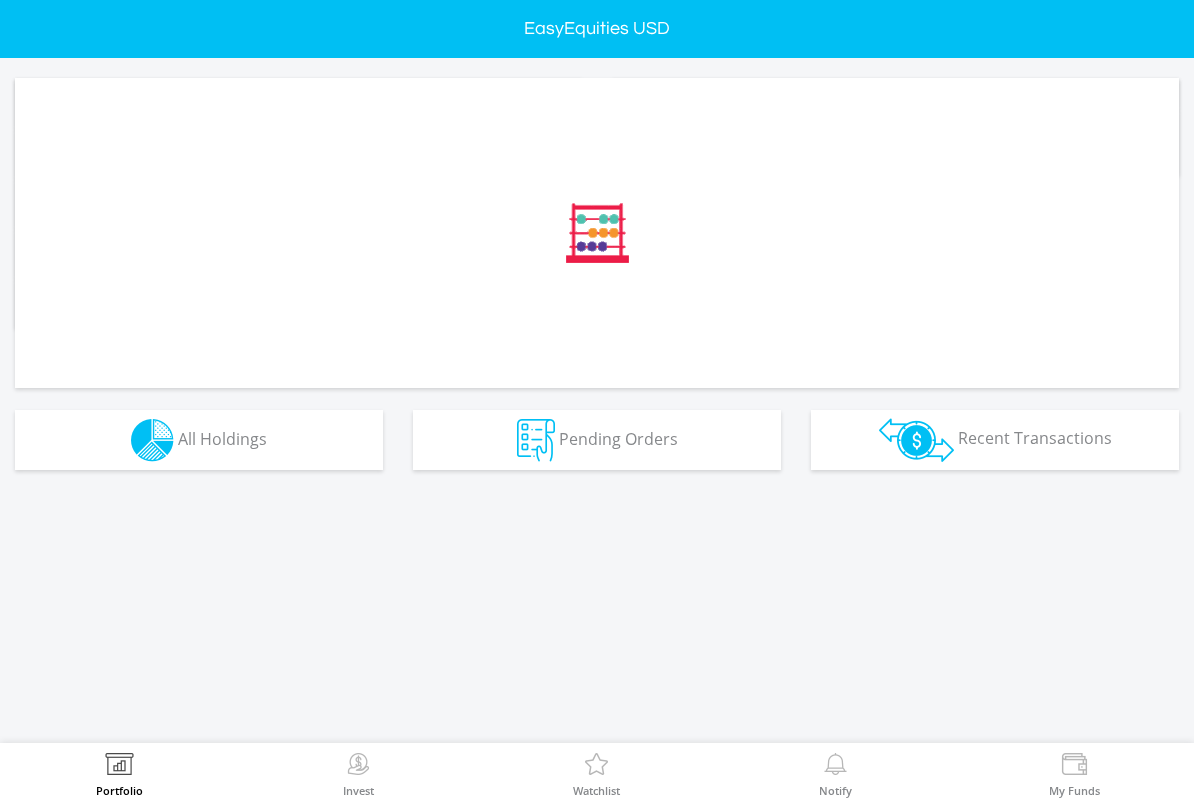 scroll, scrollTop: 0, scrollLeft: 0, axis: both 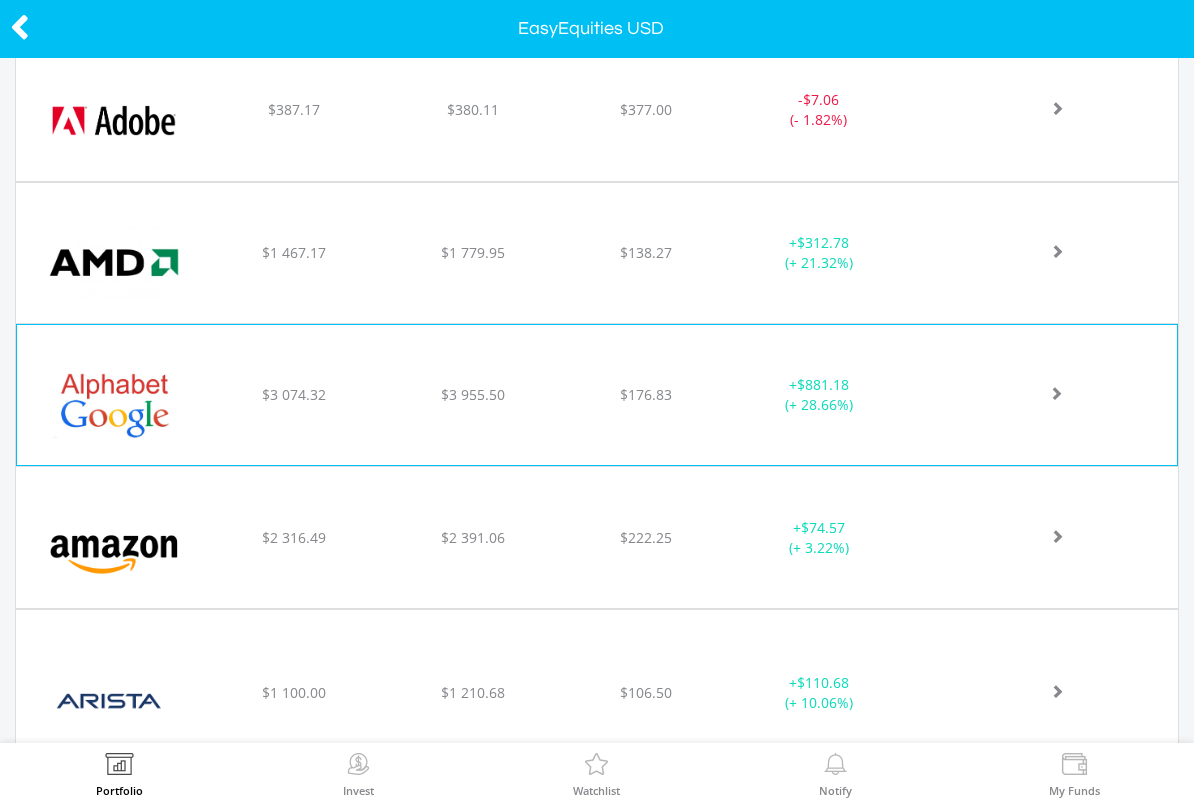 click on "+  $881.18 (+ 28.66%)" at bounding box center (819, 253) 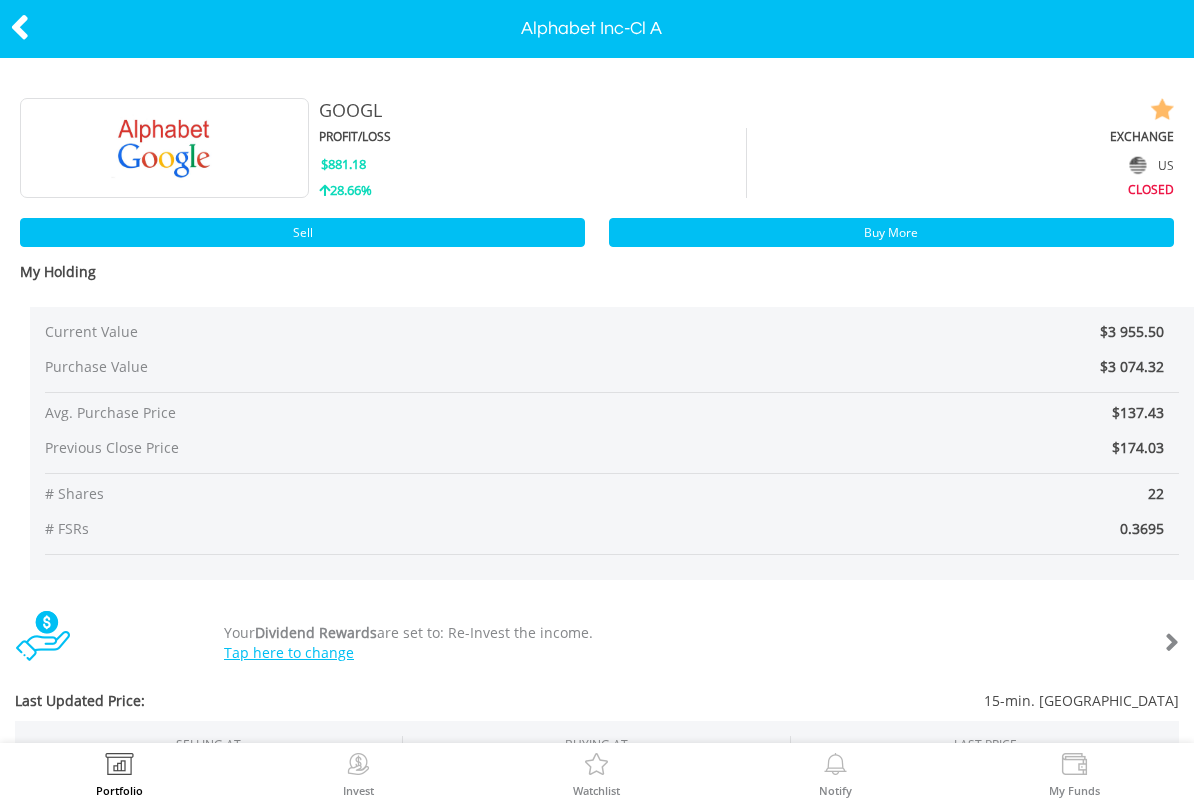 scroll, scrollTop: 0, scrollLeft: 0, axis: both 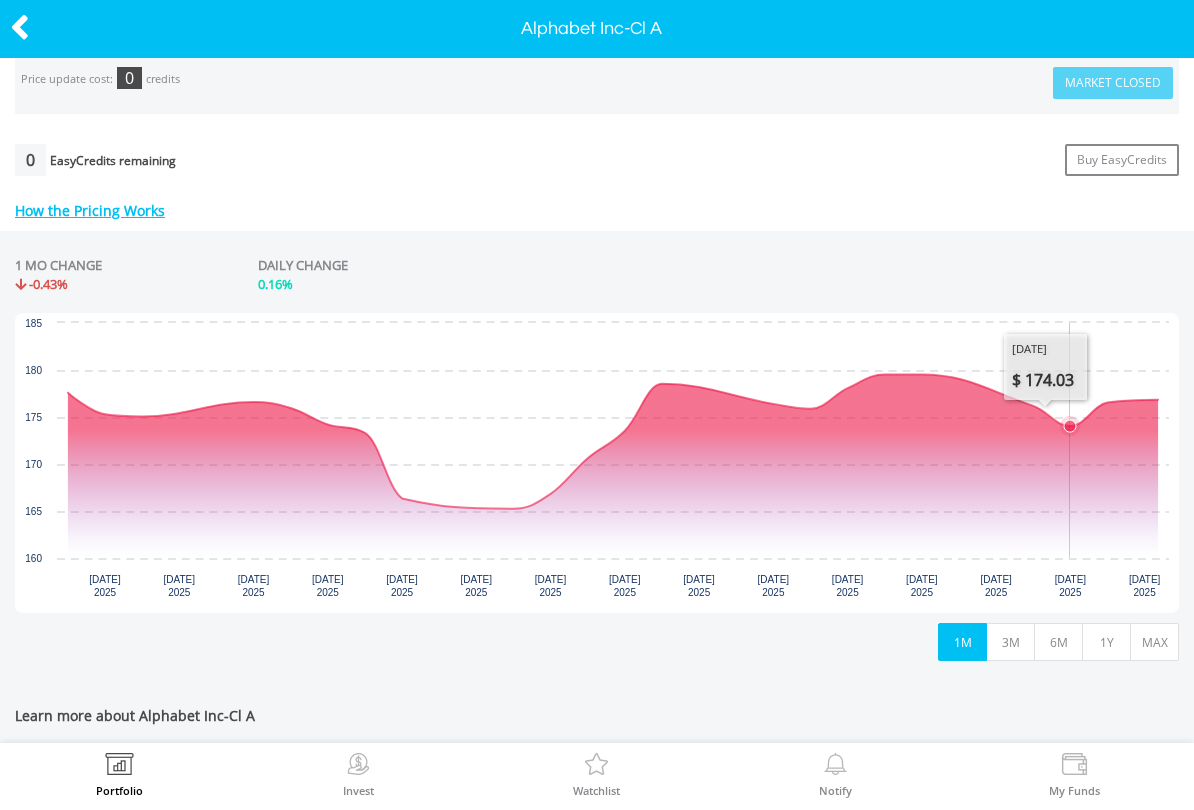 click 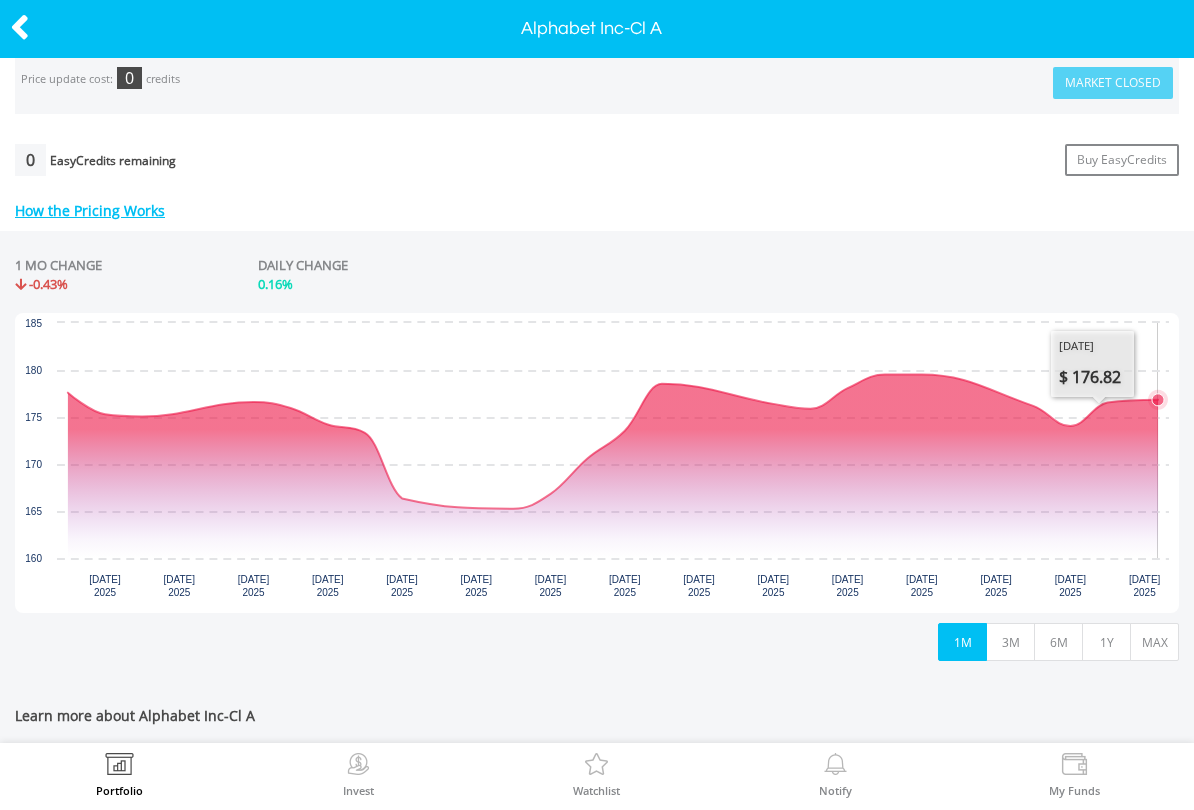 click 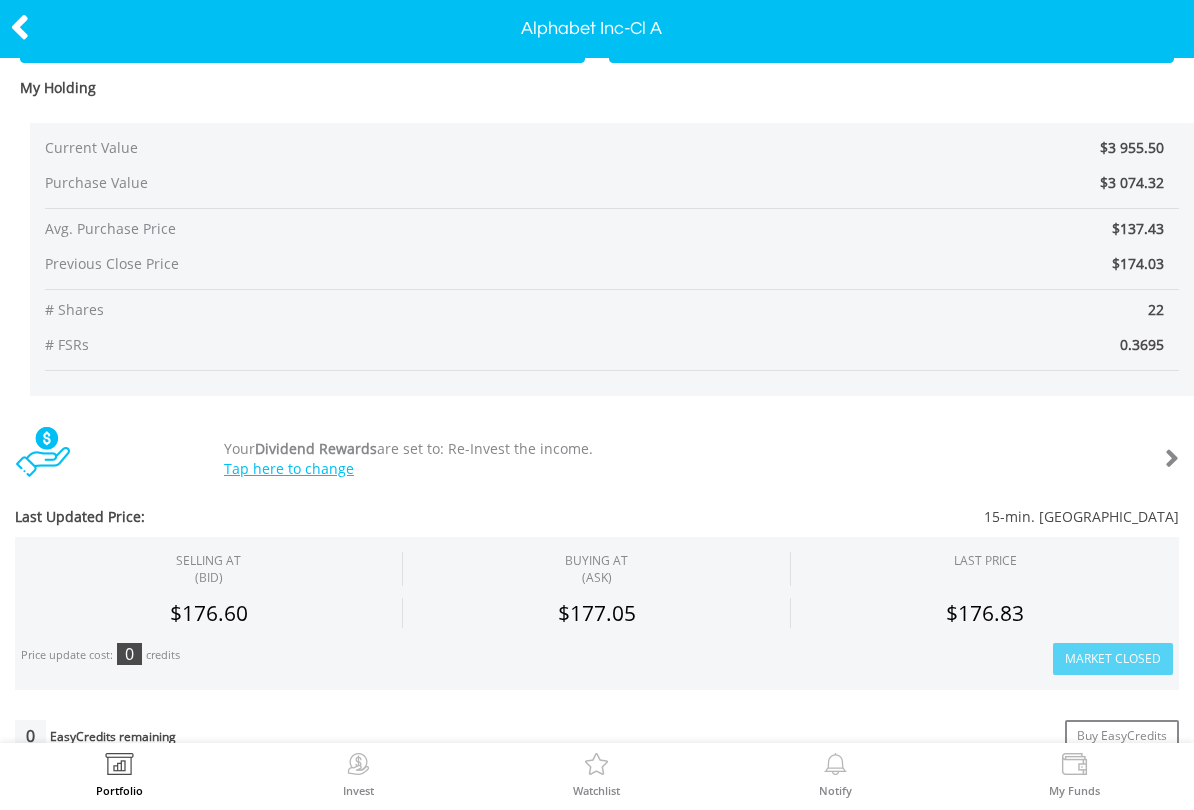 scroll, scrollTop: 183, scrollLeft: 0, axis: vertical 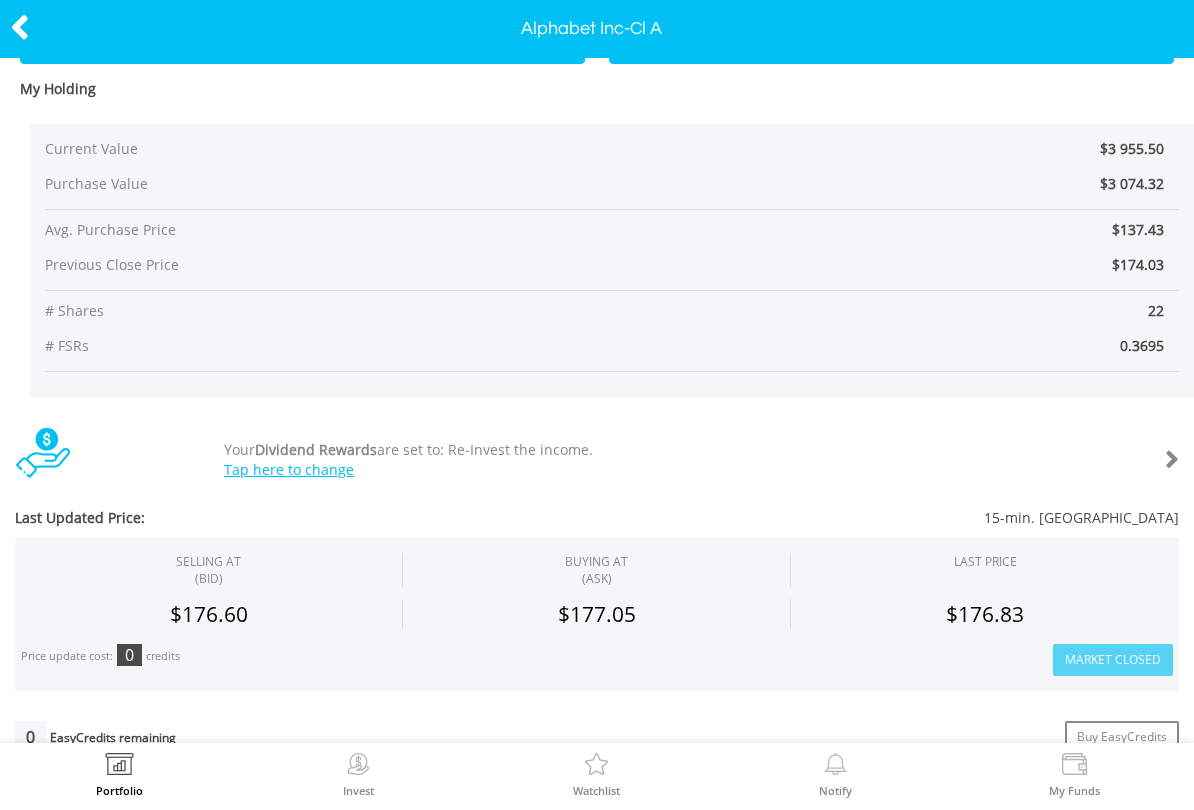 click at bounding box center (20, 27) 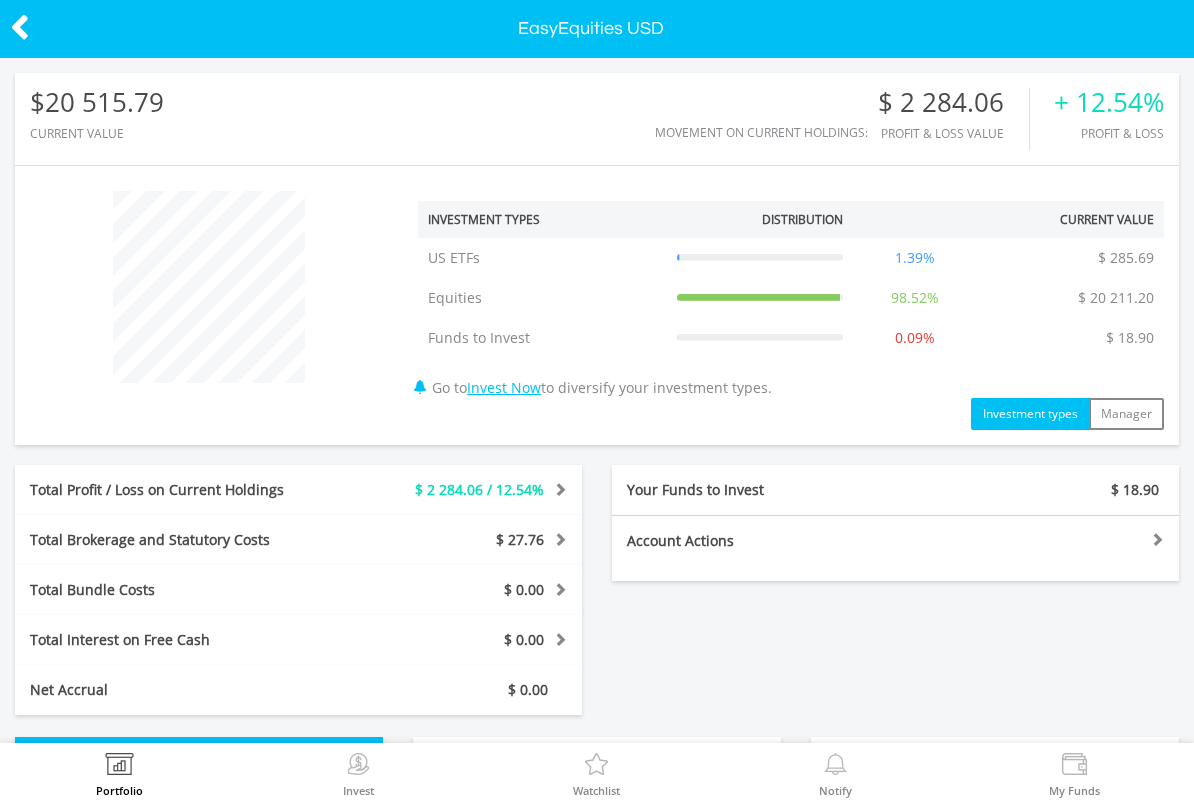 scroll, scrollTop: 0, scrollLeft: 0, axis: both 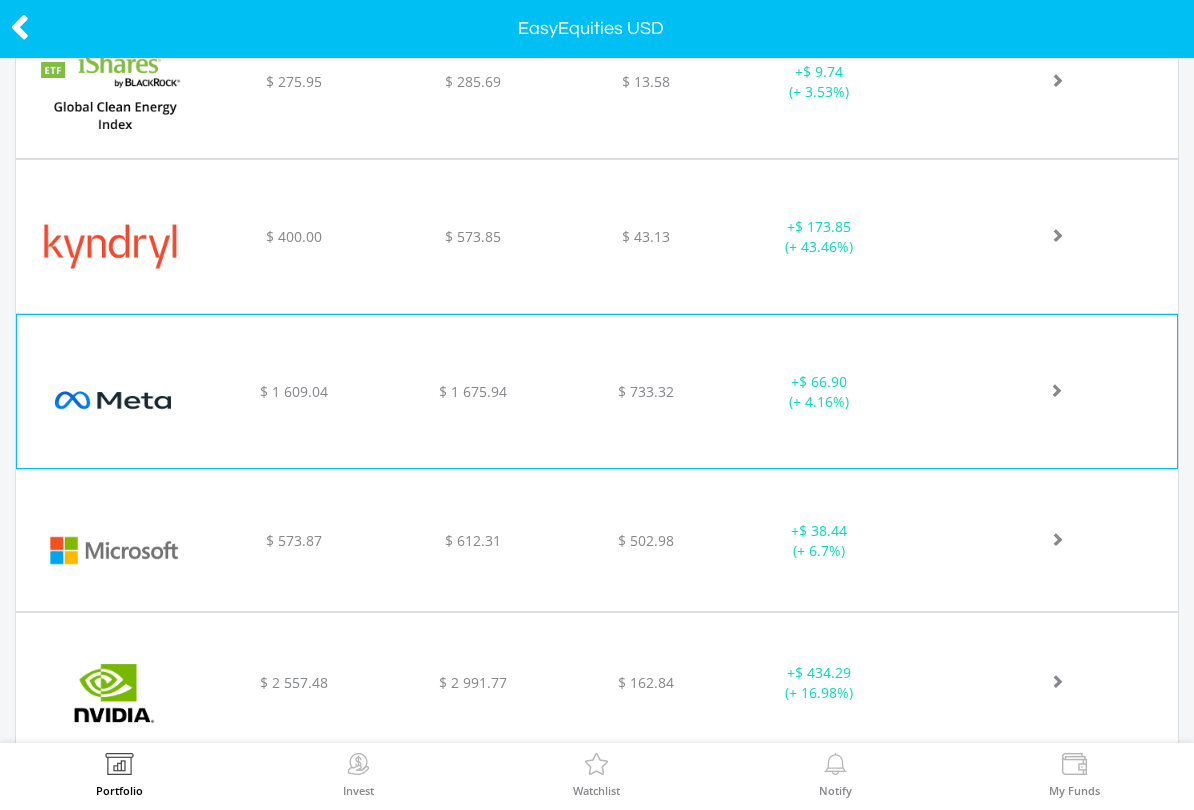 click on "+  $ 66.90 (+ 4.16%)" at bounding box center (819, -1398) 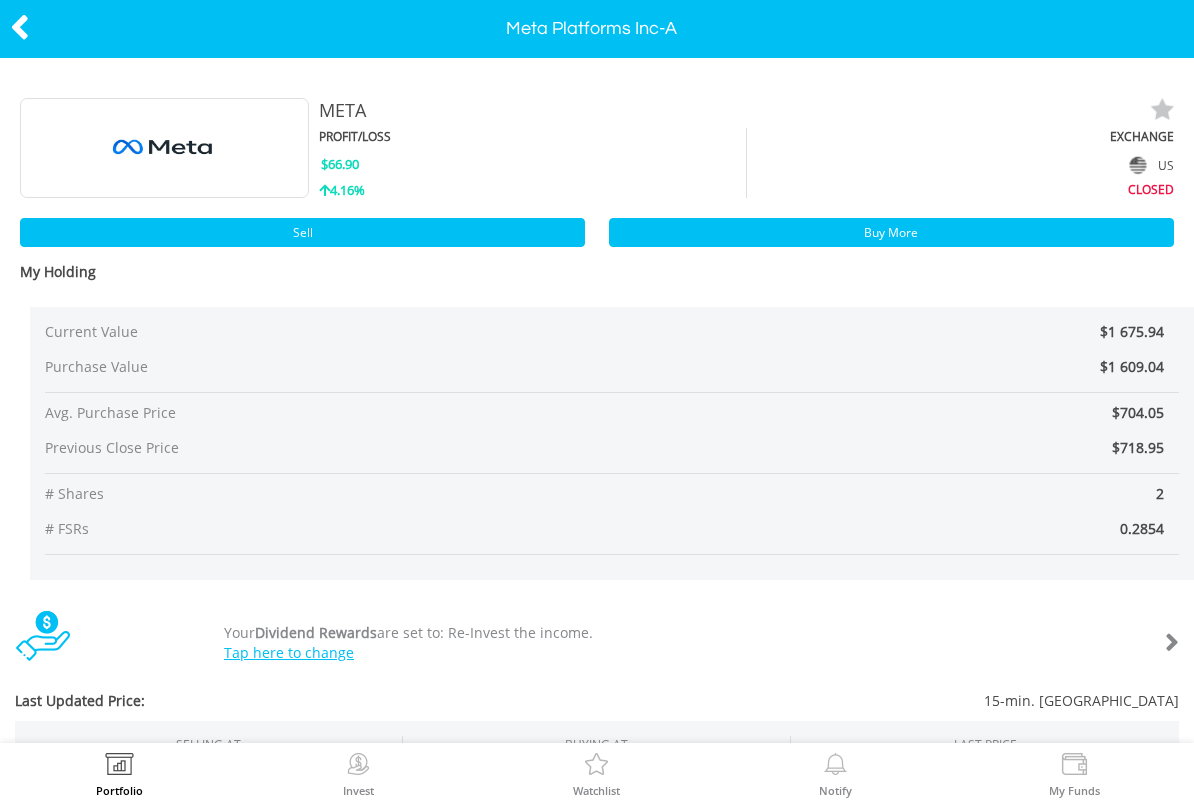 scroll, scrollTop: 0, scrollLeft: 0, axis: both 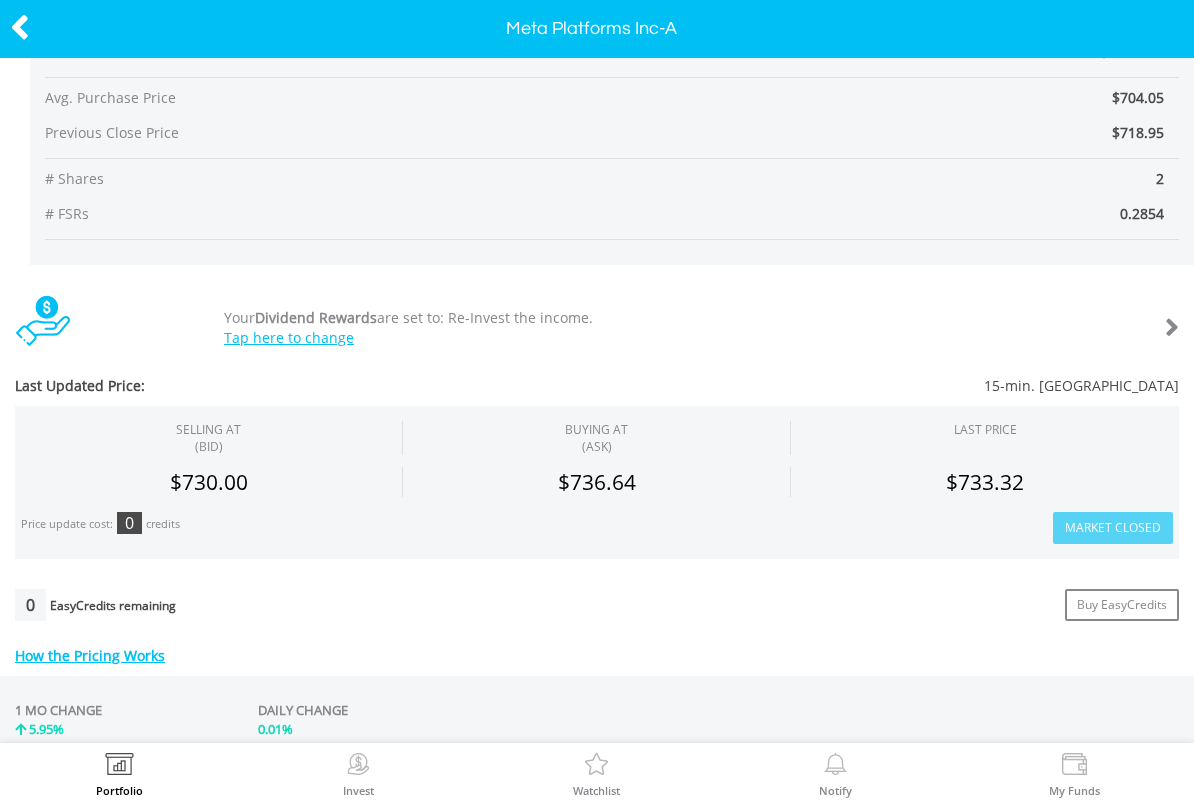 click at bounding box center (20, 27) 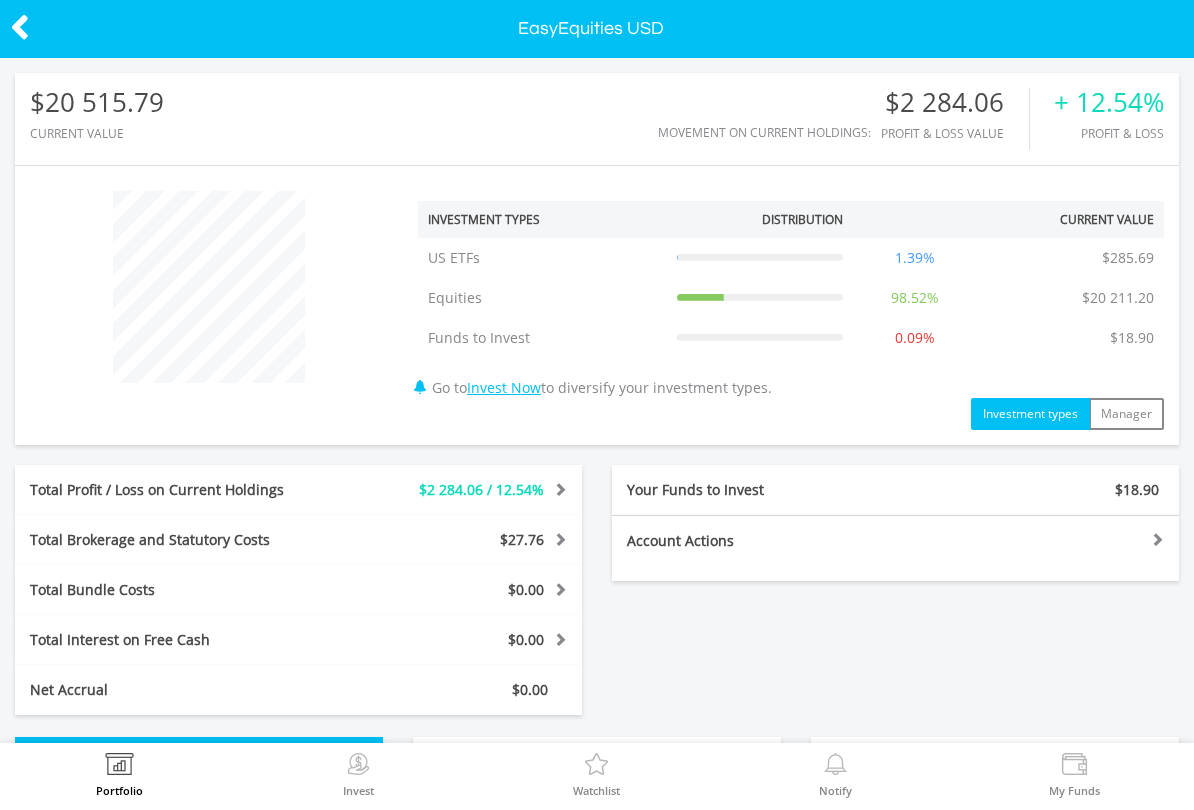 scroll, scrollTop: 0, scrollLeft: 0, axis: both 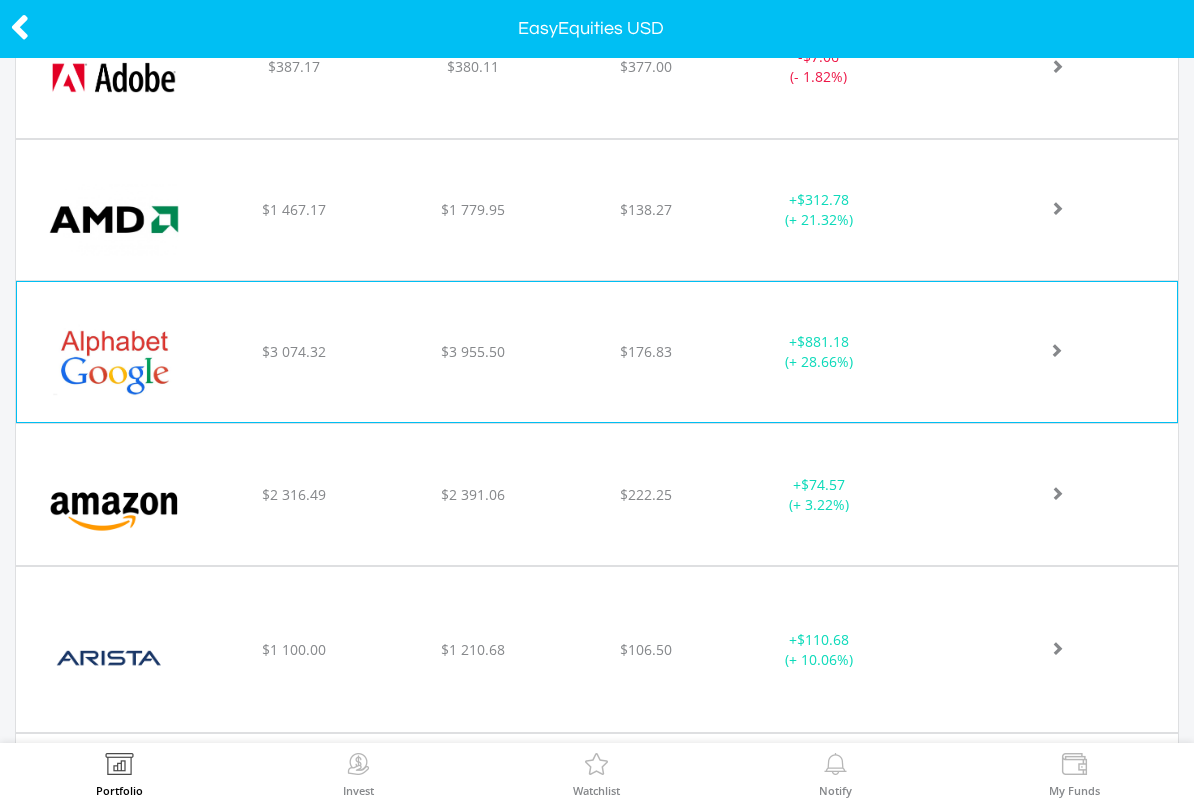 click on "﻿
Alphabet Inc-Cl A
$3 074.32
$3 955.50
$176.83
+  $881.18 (+ 28.66%)" at bounding box center [597, 67] 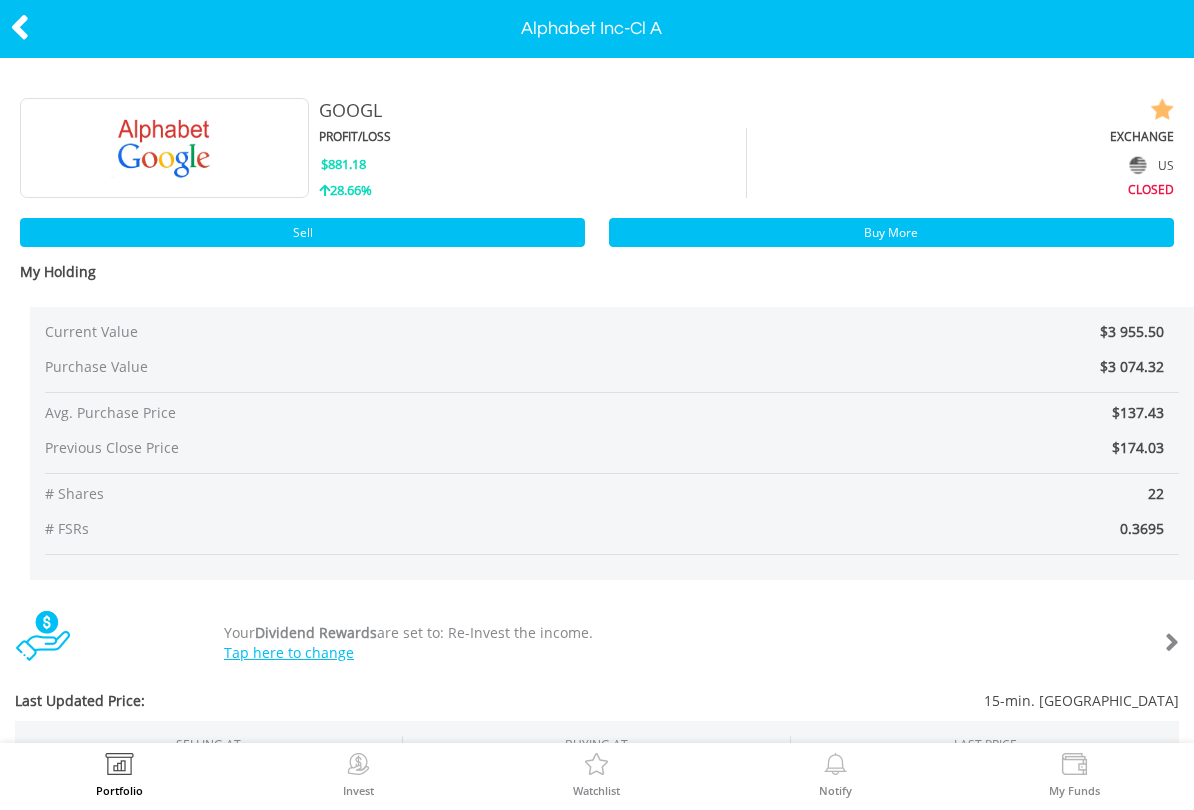 scroll, scrollTop: 0, scrollLeft: 0, axis: both 